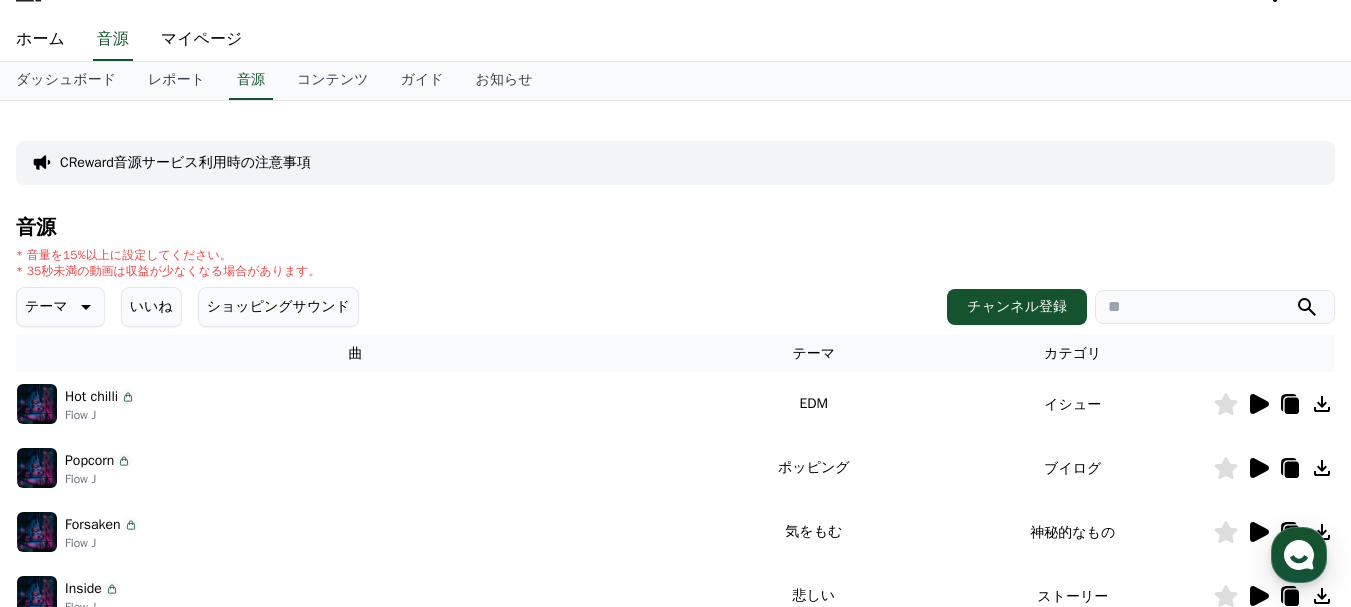 scroll, scrollTop: 0, scrollLeft: 0, axis: both 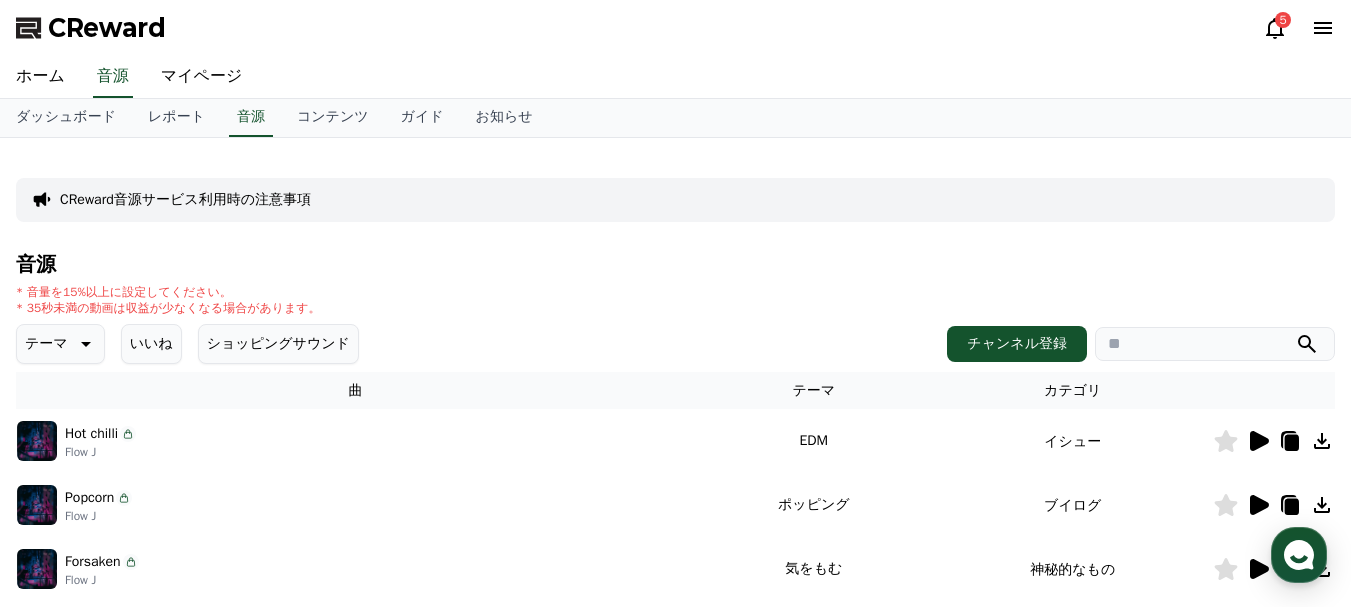 click 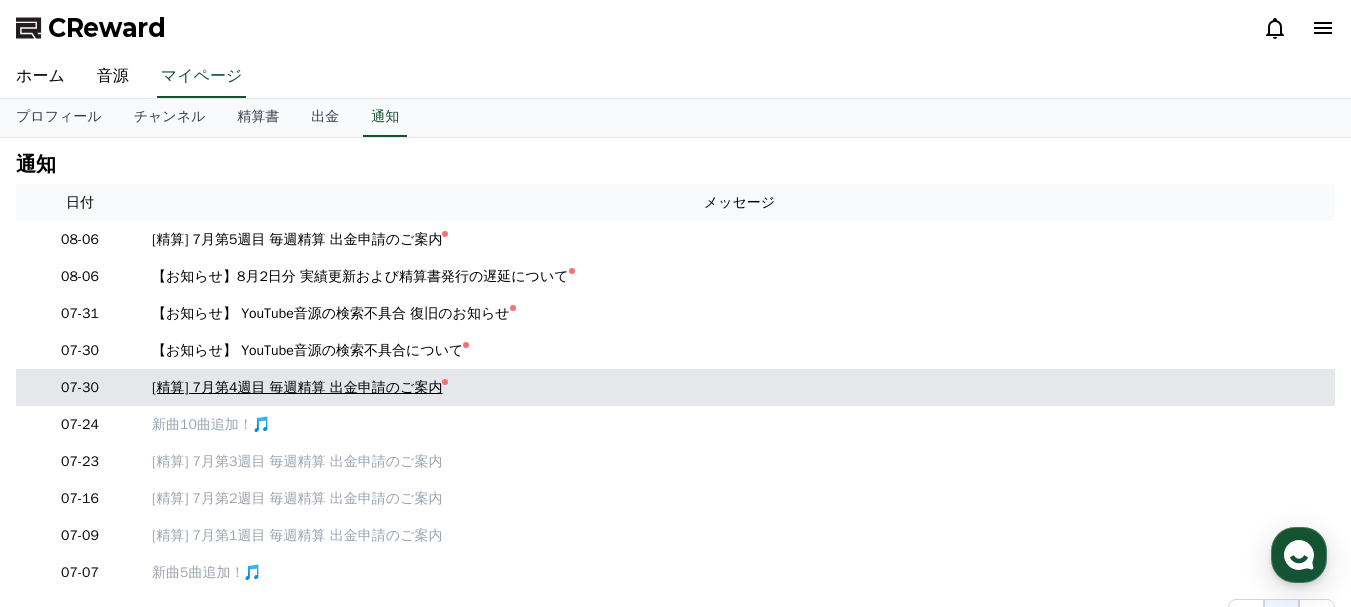 click on "[精算] 7月第4週目 毎週精算 出金申請のご案内" at bounding box center [297, 387] 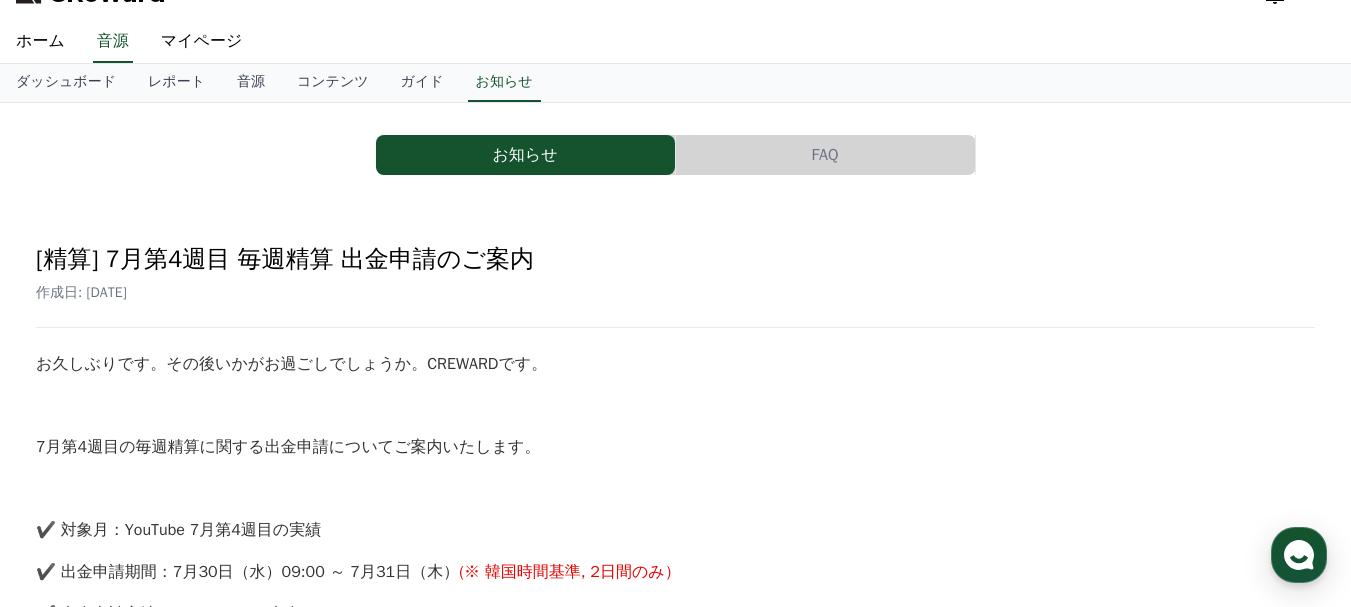 scroll, scrollTop: 0, scrollLeft: 0, axis: both 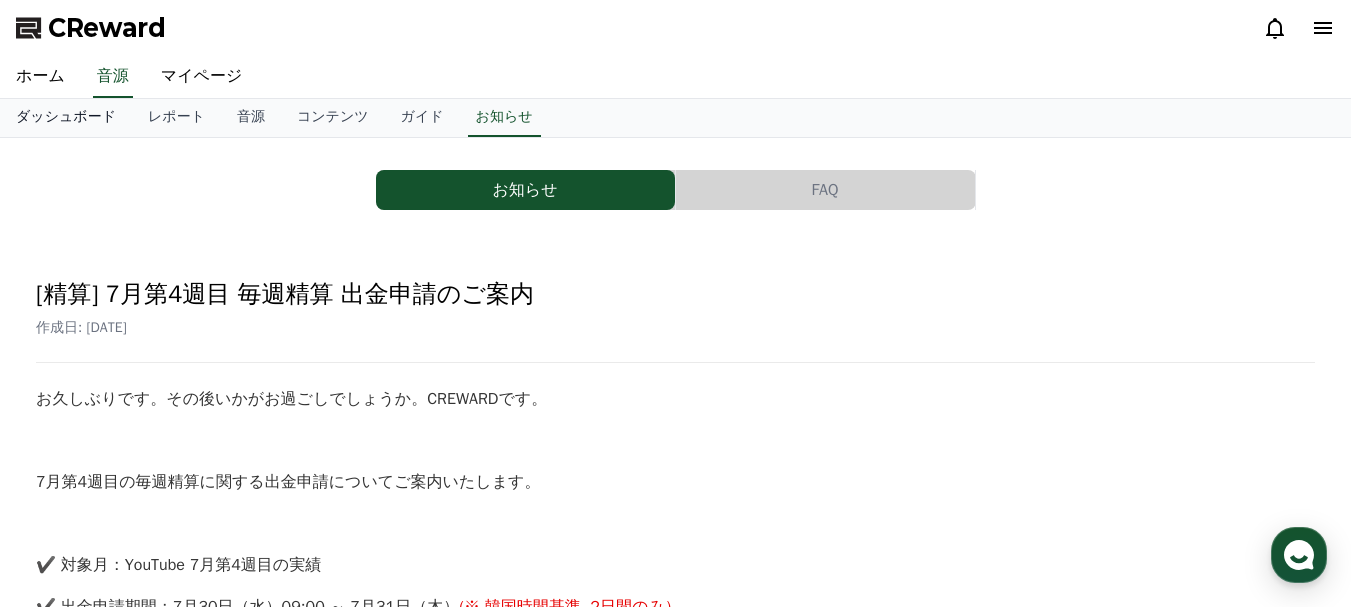 click on "ダッシュボード" at bounding box center (66, 118) 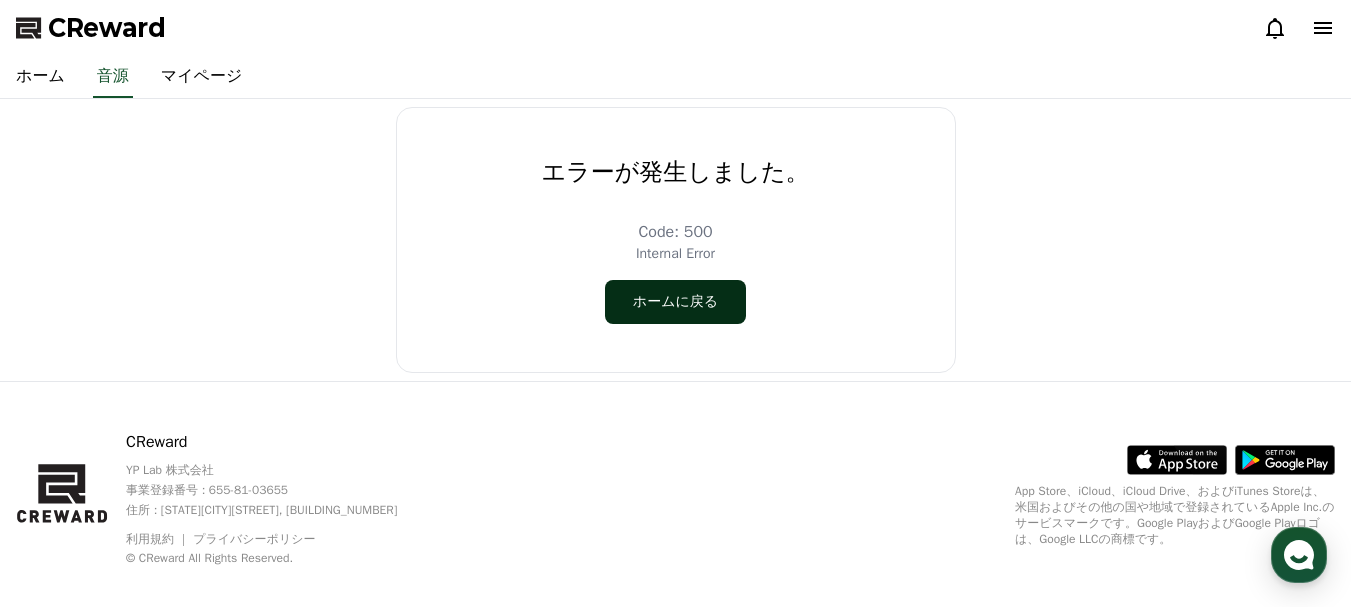 click on "ホームに戻る" at bounding box center [675, 302] 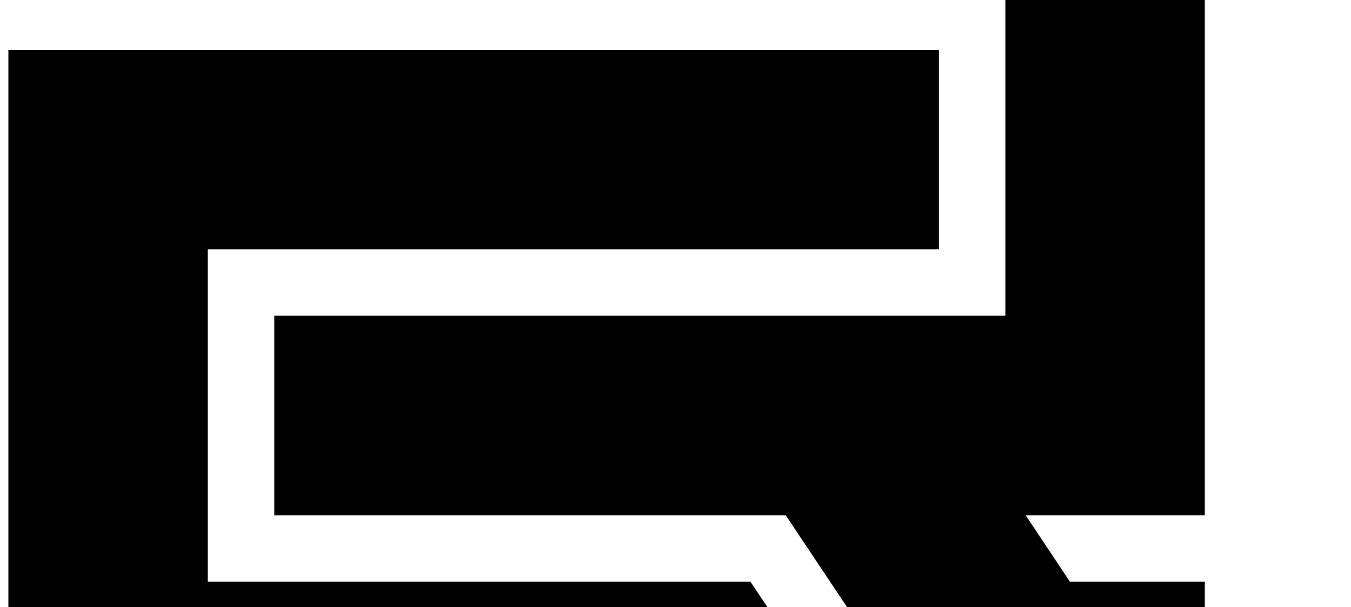 scroll, scrollTop: 0, scrollLeft: 0, axis: both 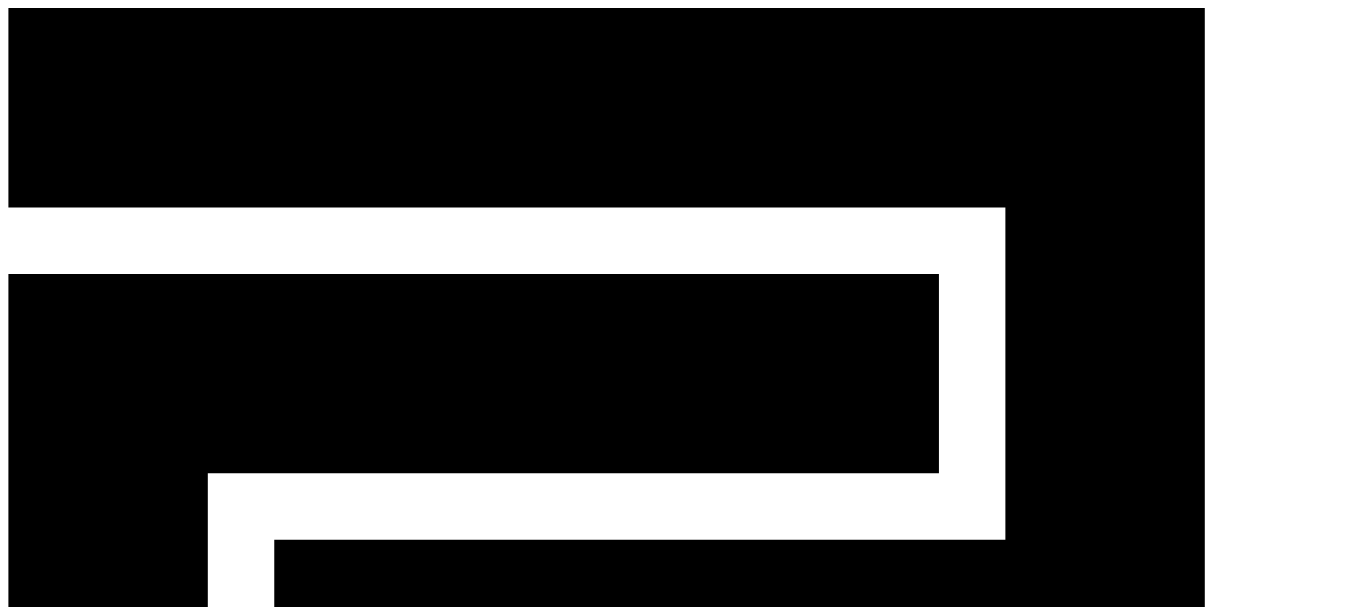 click on "**********" at bounding box center [63, 1226] 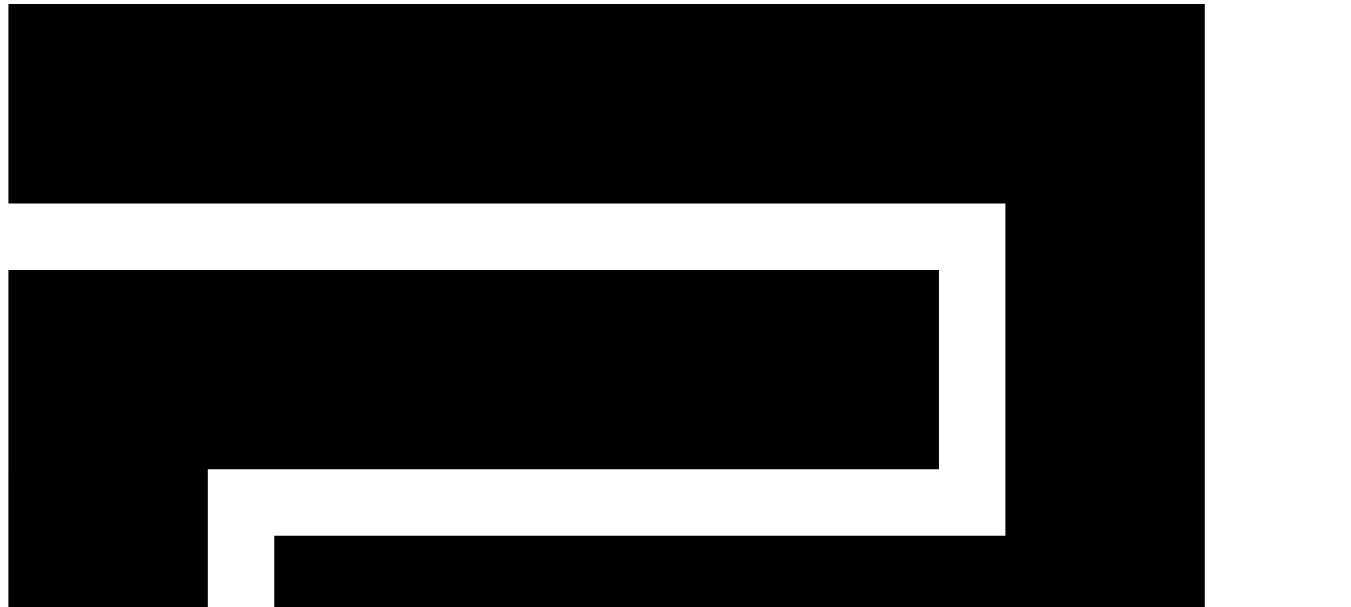 scroll, scrollTop: 0, scrollLeft: 0, axis: both 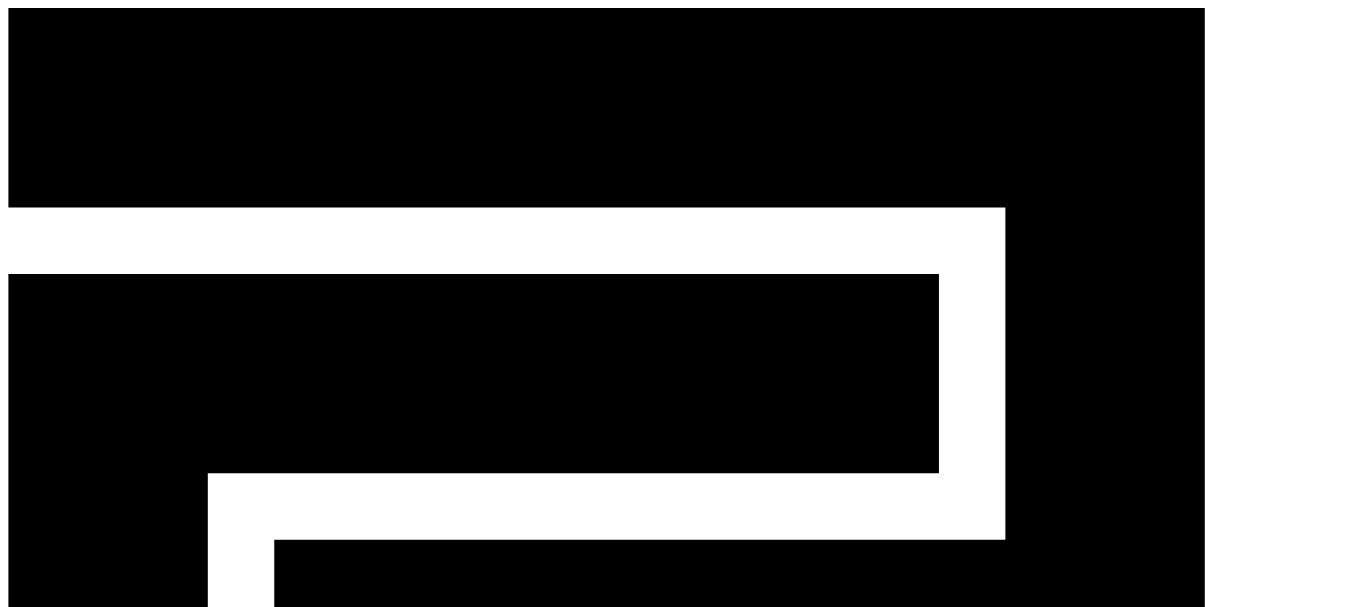 click on "出金履歴" at bounding box center (110, 1146) 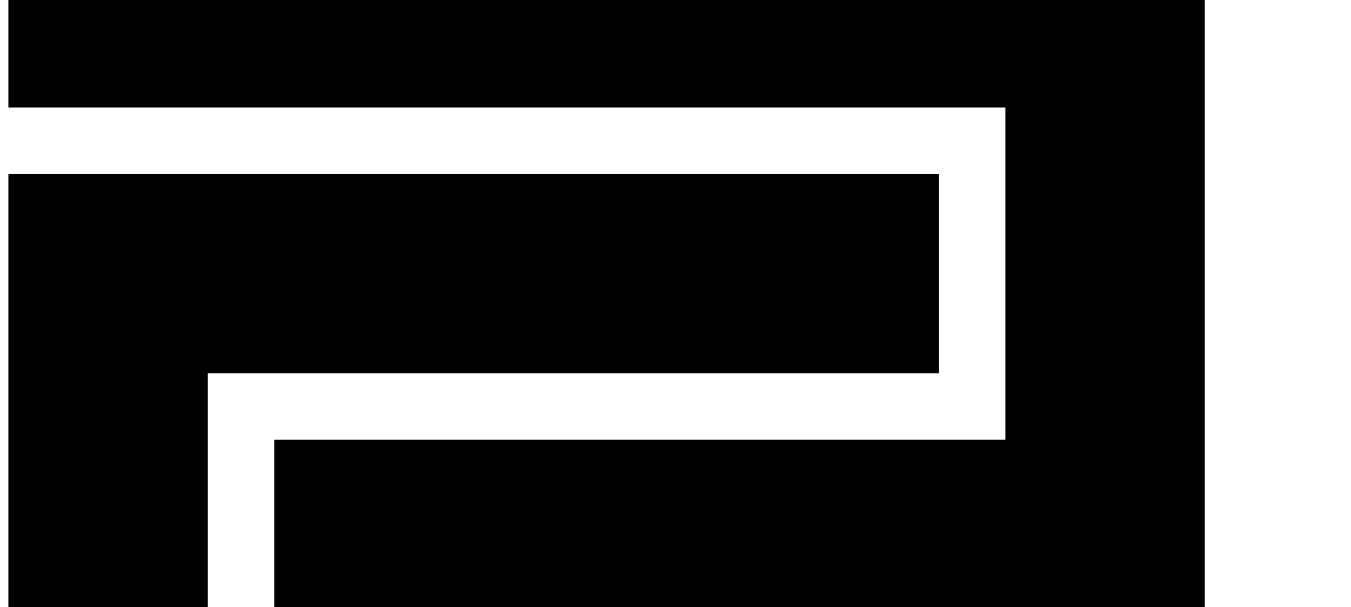 scroll, scrollTop: 200, scrollLeft: 0, axis: vertical 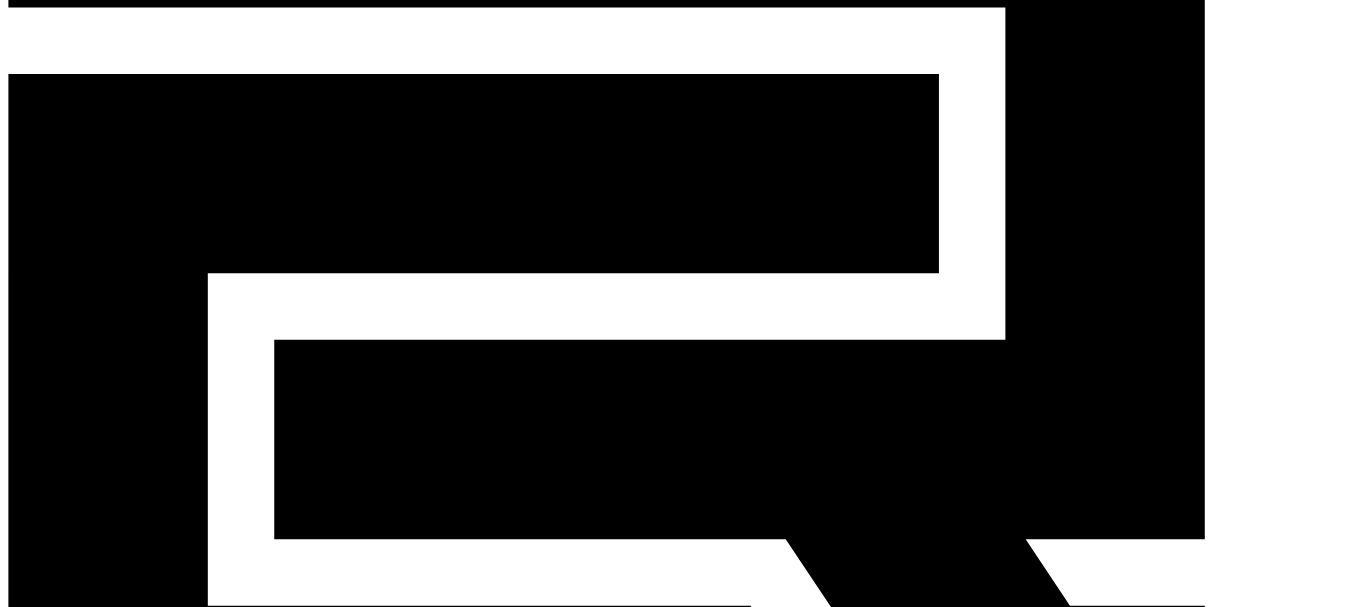 click on "United States" at bounding box center (72, 1344) 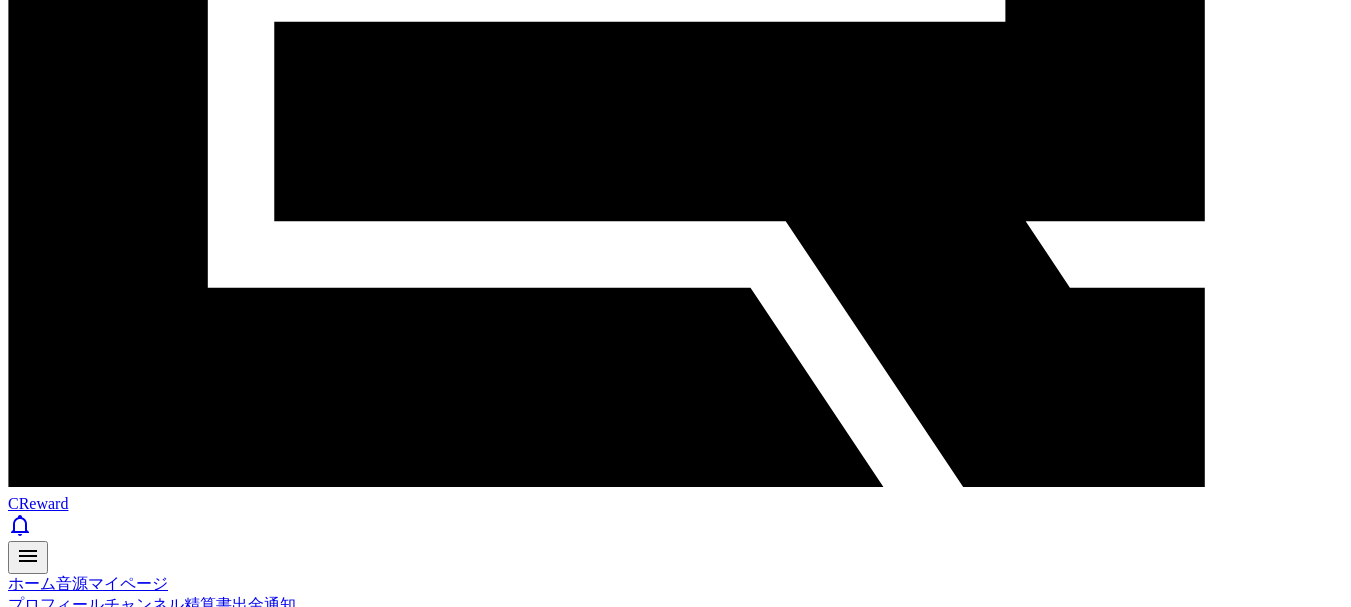 scroll, scrollTop: 300, scrollLeft: 0, axis: vertical 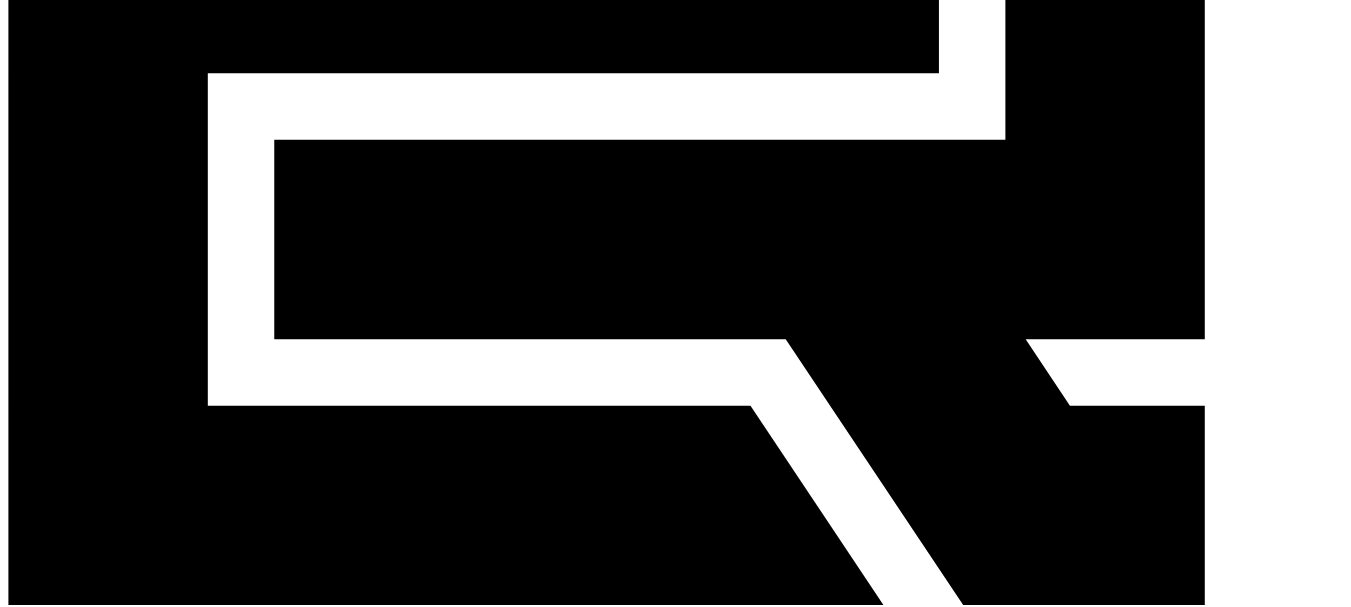 click on "[COUNTRY] ([COUNTRY_NATIVE])   +81" at bounding box center (82, 4372) 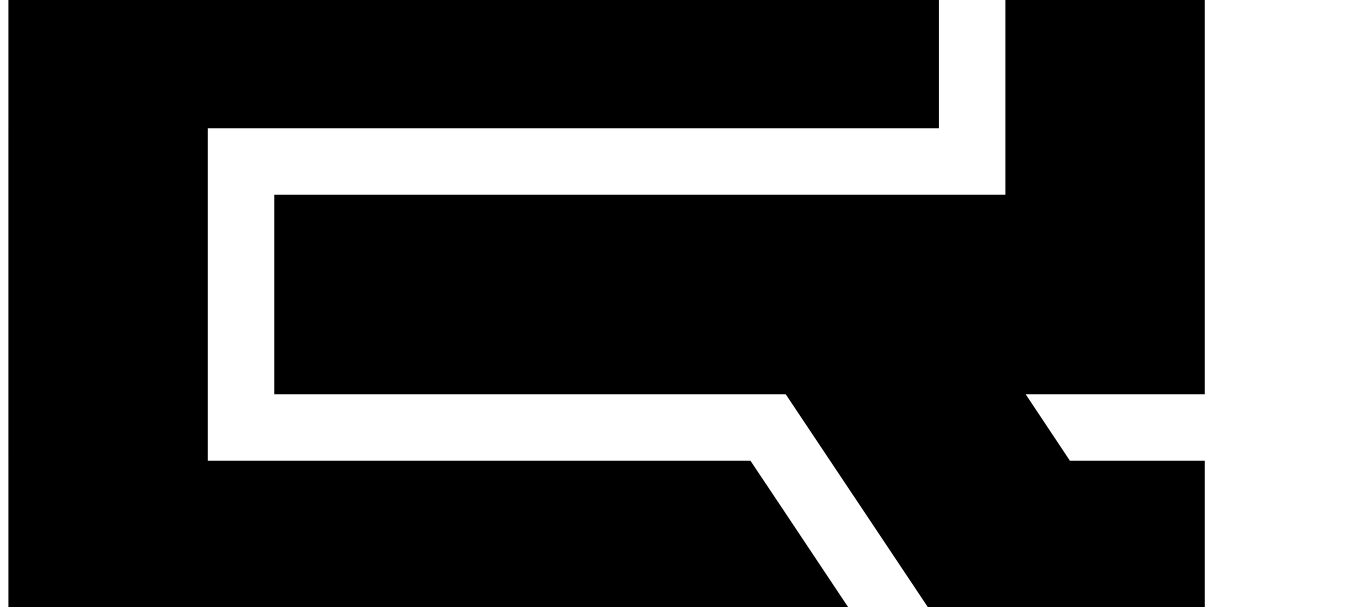 scroll, scrollTop: 300, scrollLeft: 0, axis: vertical 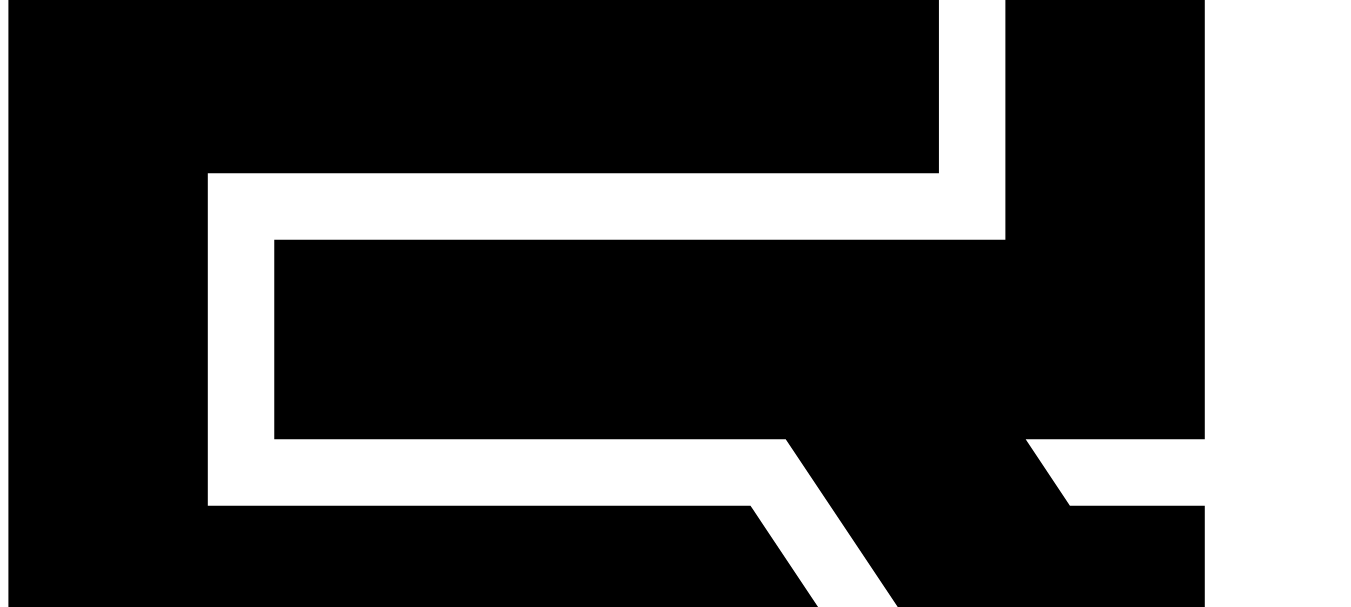 type on "******" 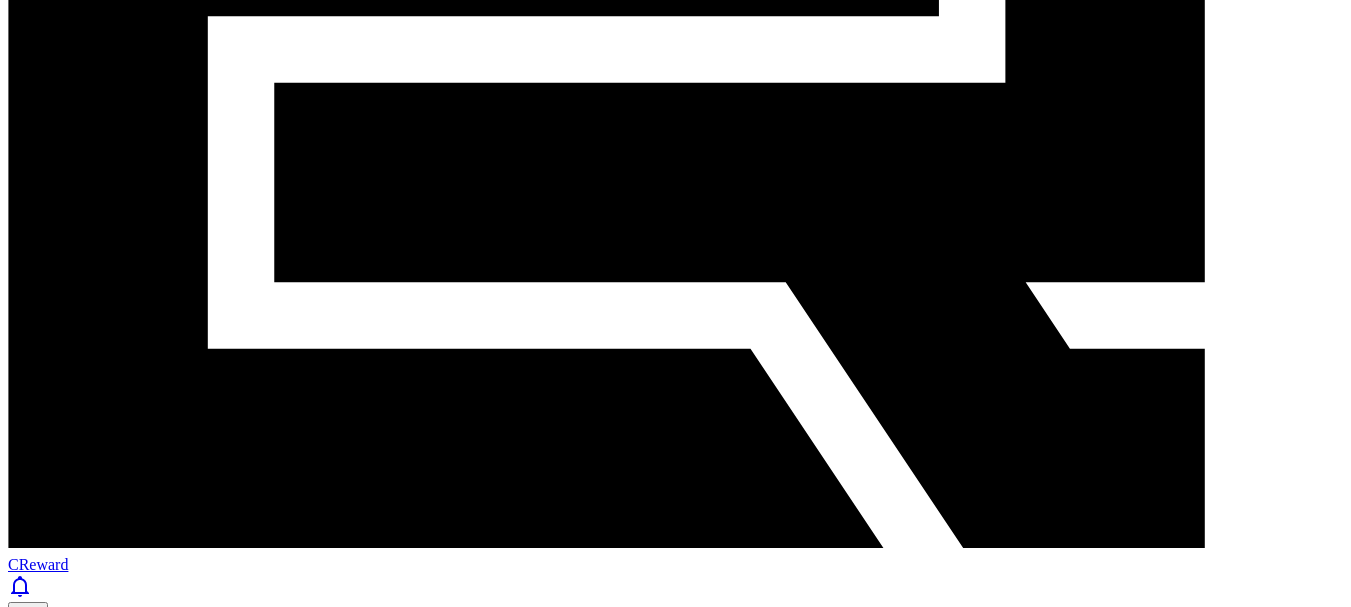 scroll, scrollTop: 500, scrollLeft: 0, axis: vertical 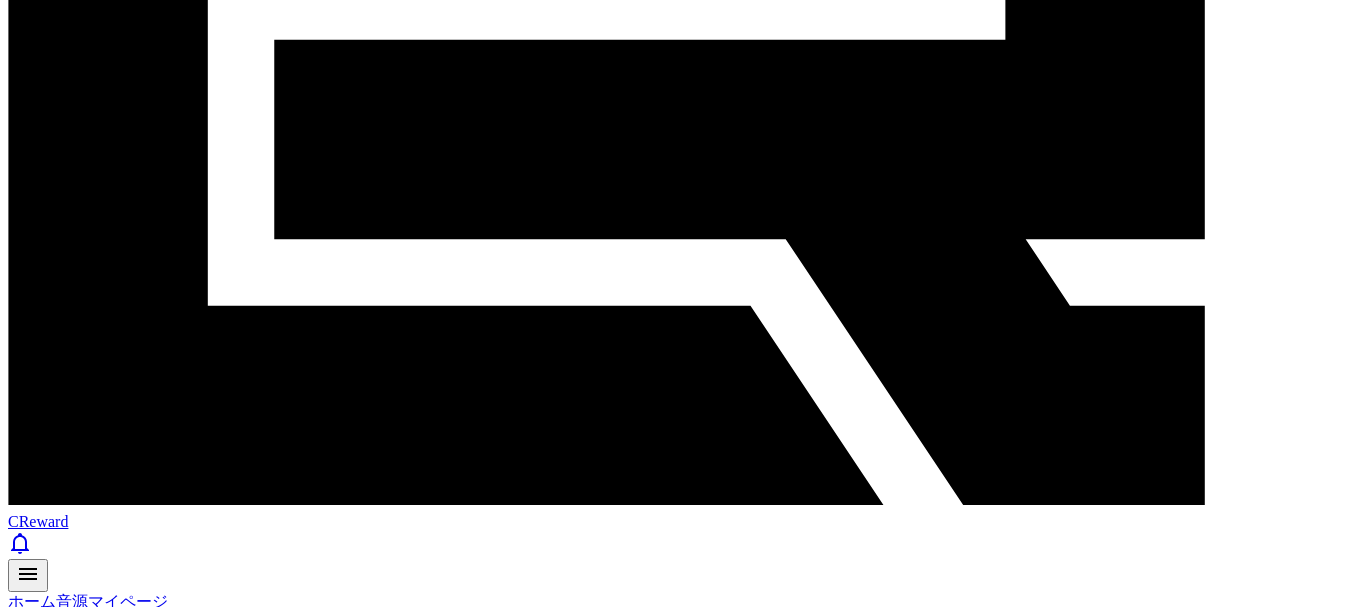 click at bounding box center [79, 1530] 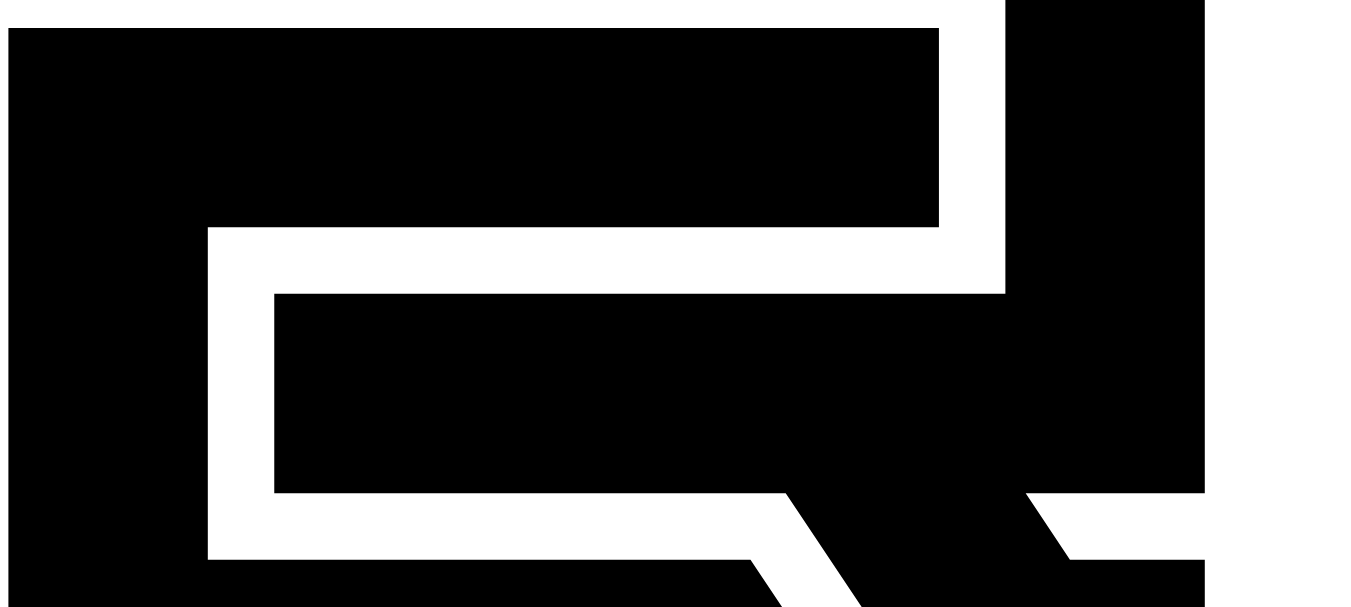scroll, scrollTop: 200, scrollLeft: 0, axis: vertical 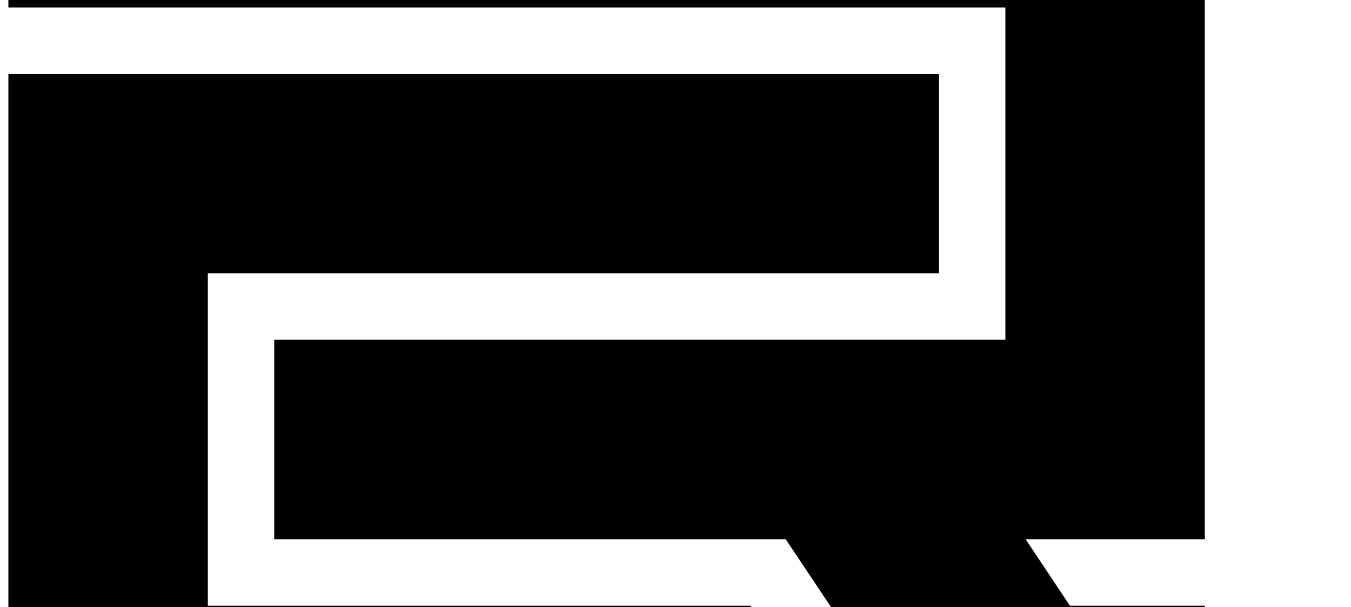 click 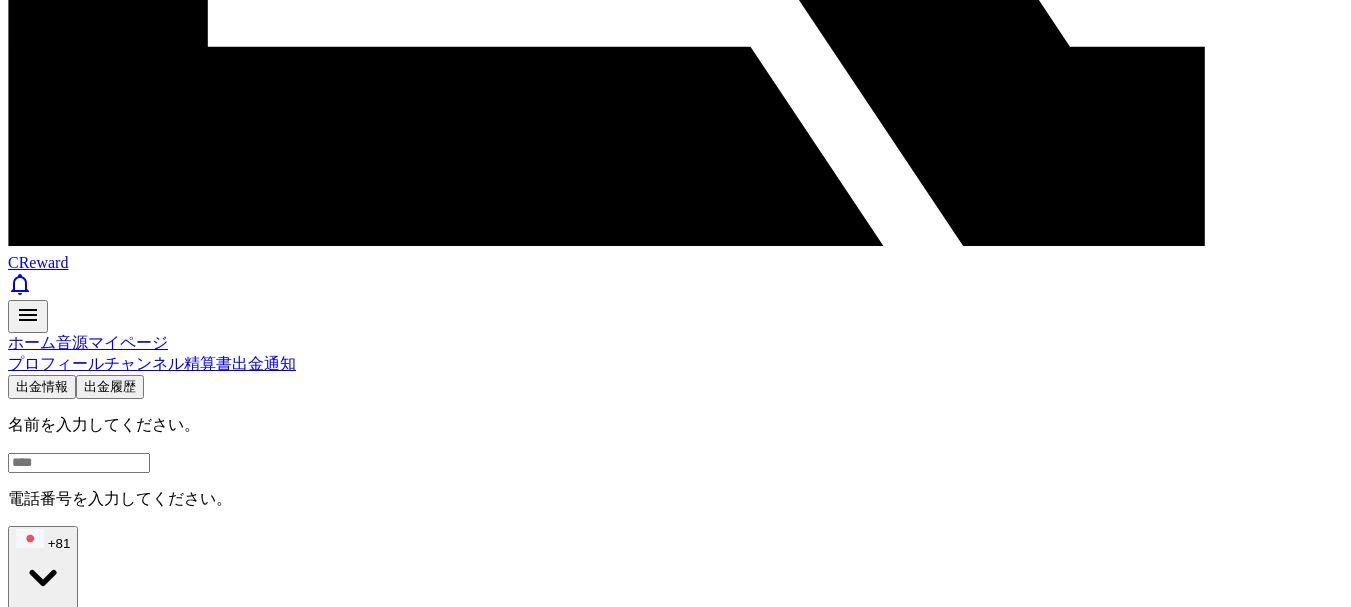 scroll, scrollTop: 900, scrollLeft: 0, axis: vertical 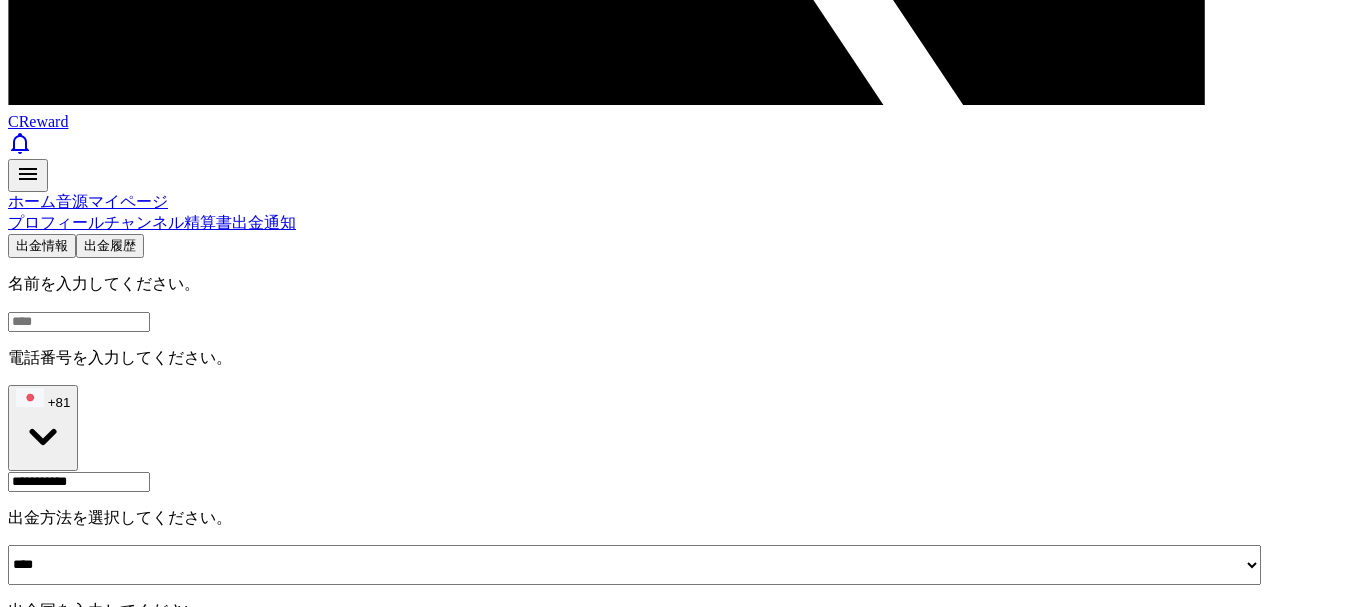 click at bounding box center (79, 1433) 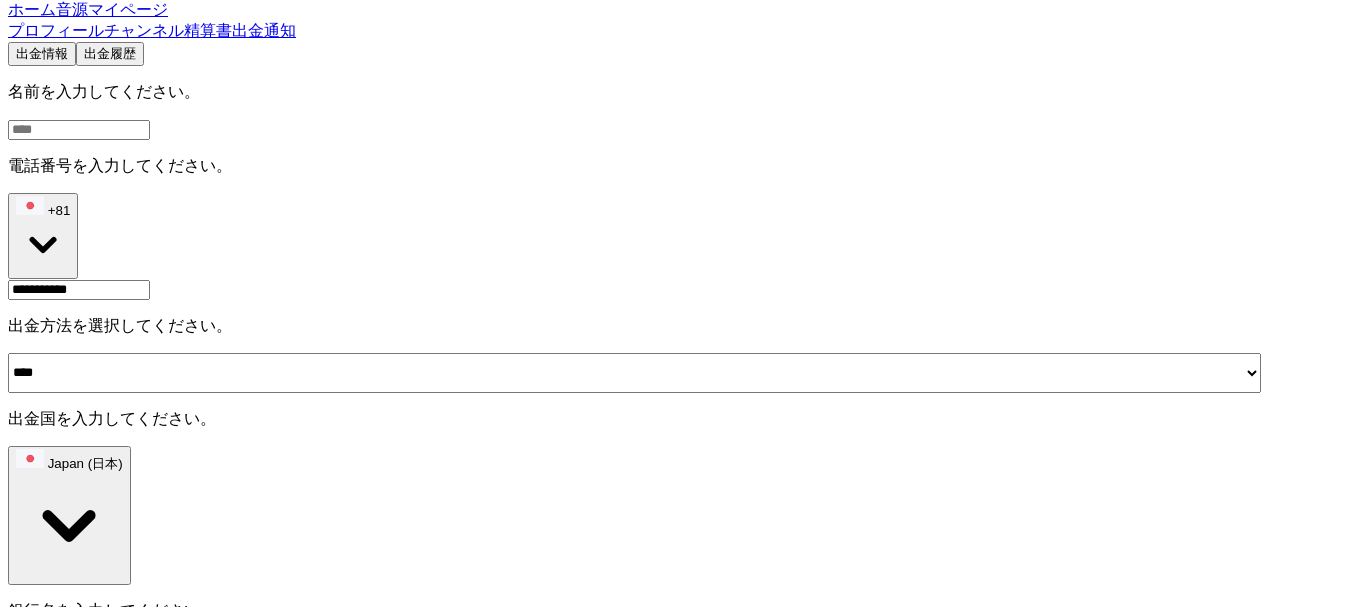 scroll, scrollTop: 1100, scrollLeft: 0, axis: vertical 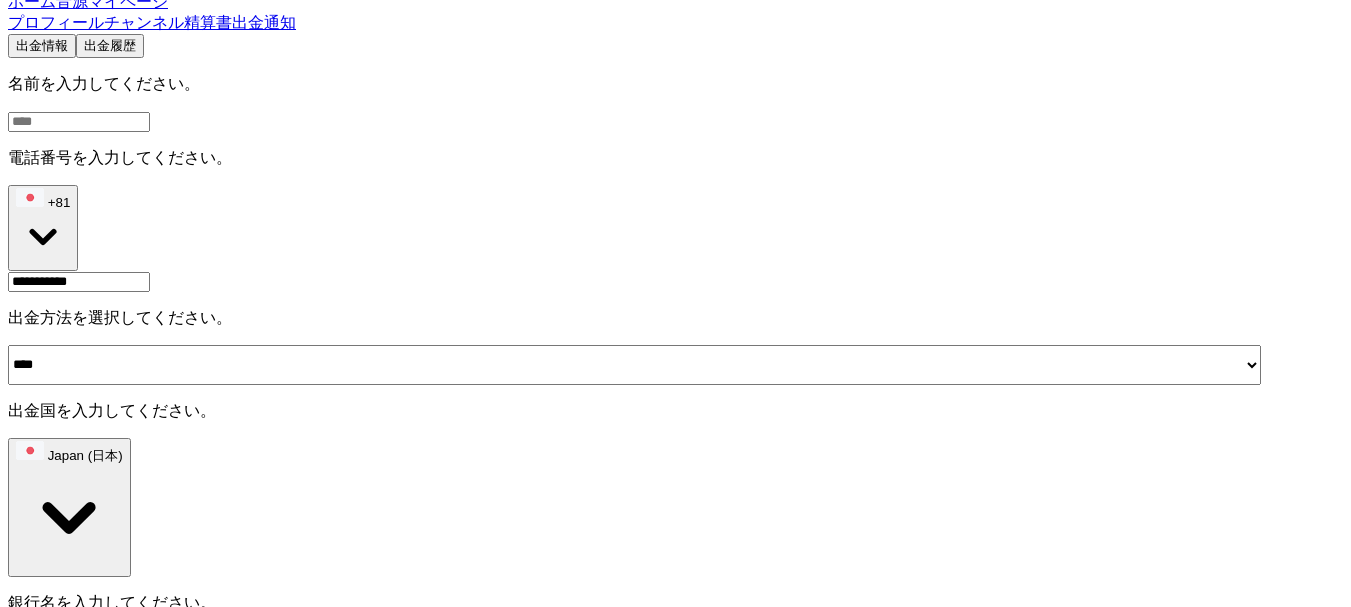 click on "署名   精算書に署名してください。       リセット" at bounding box center [675, 1457] 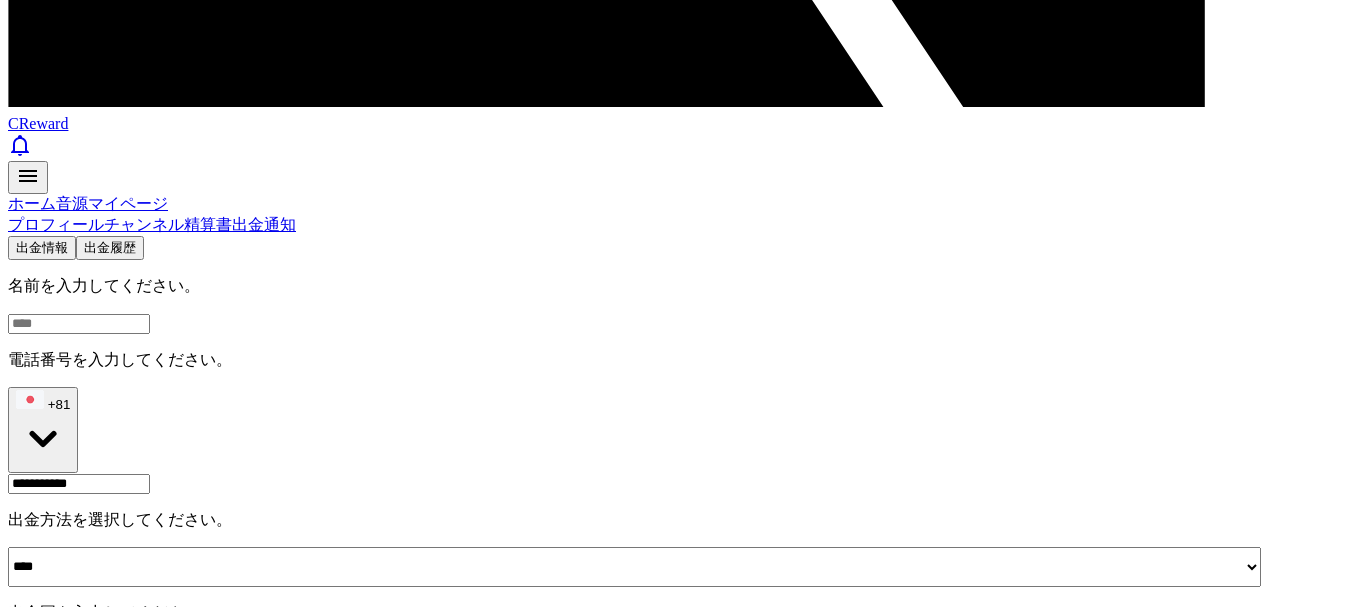 scroll, scrollTop: 900, scrollLeft: 0, axis: vertical 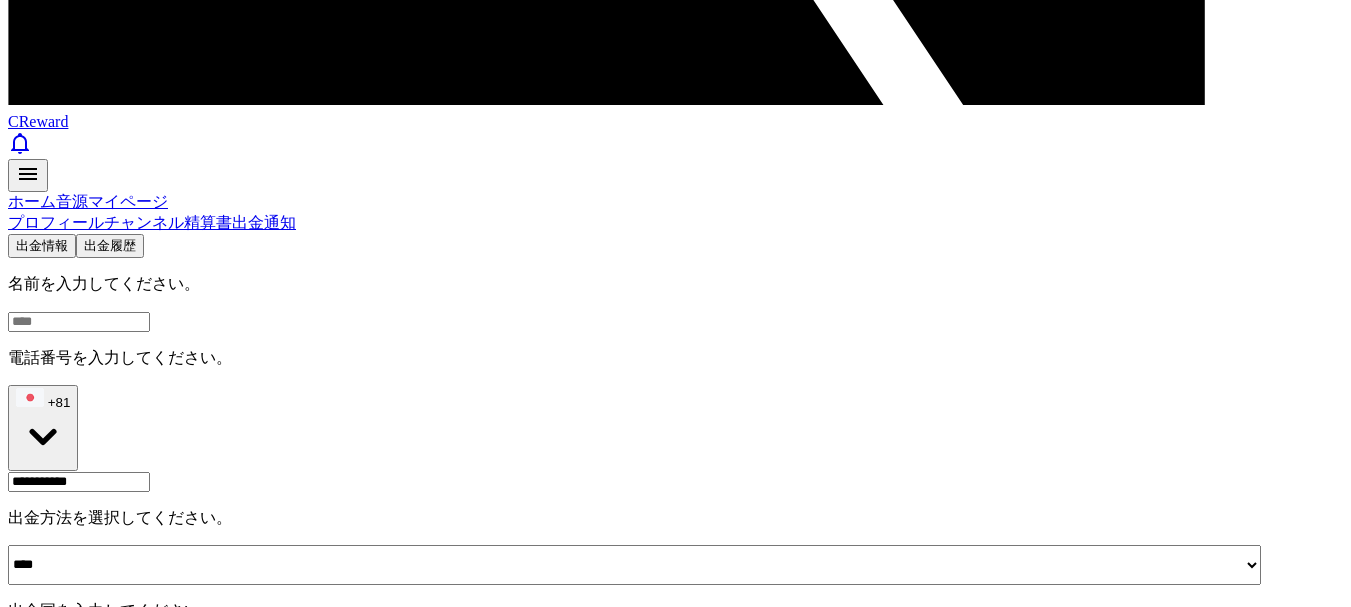 click at bounding box center (79, 1285) 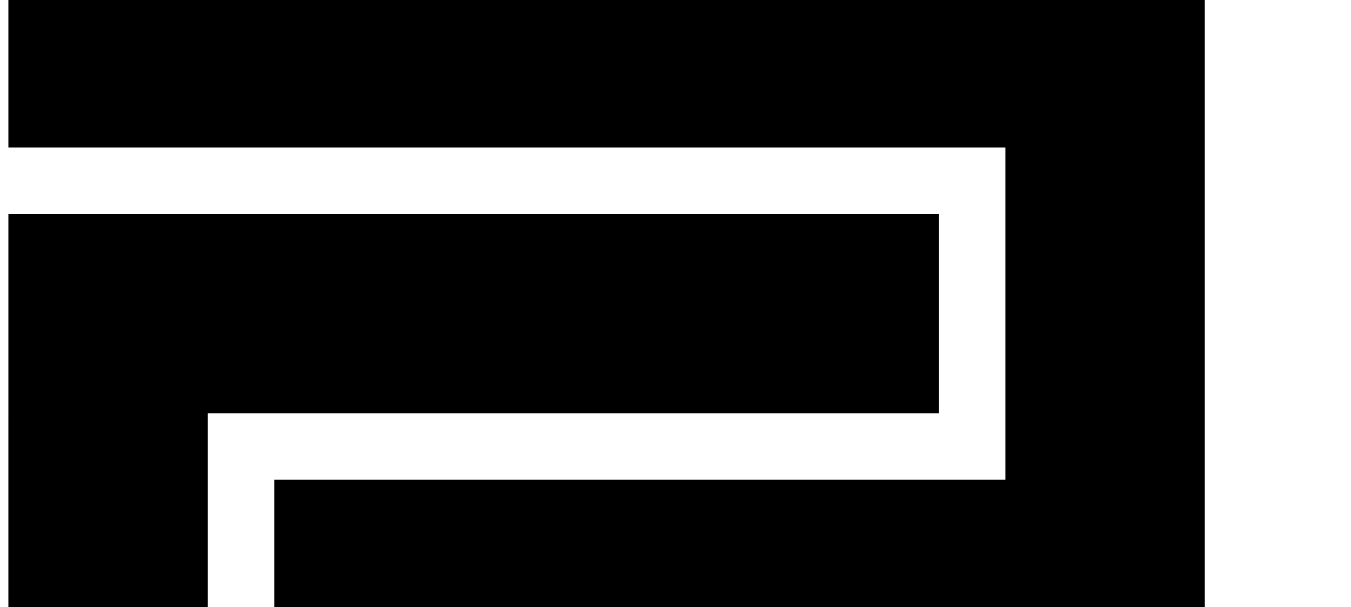 scroll, scrollTop: 0, scrollLeft: 0, axis: both 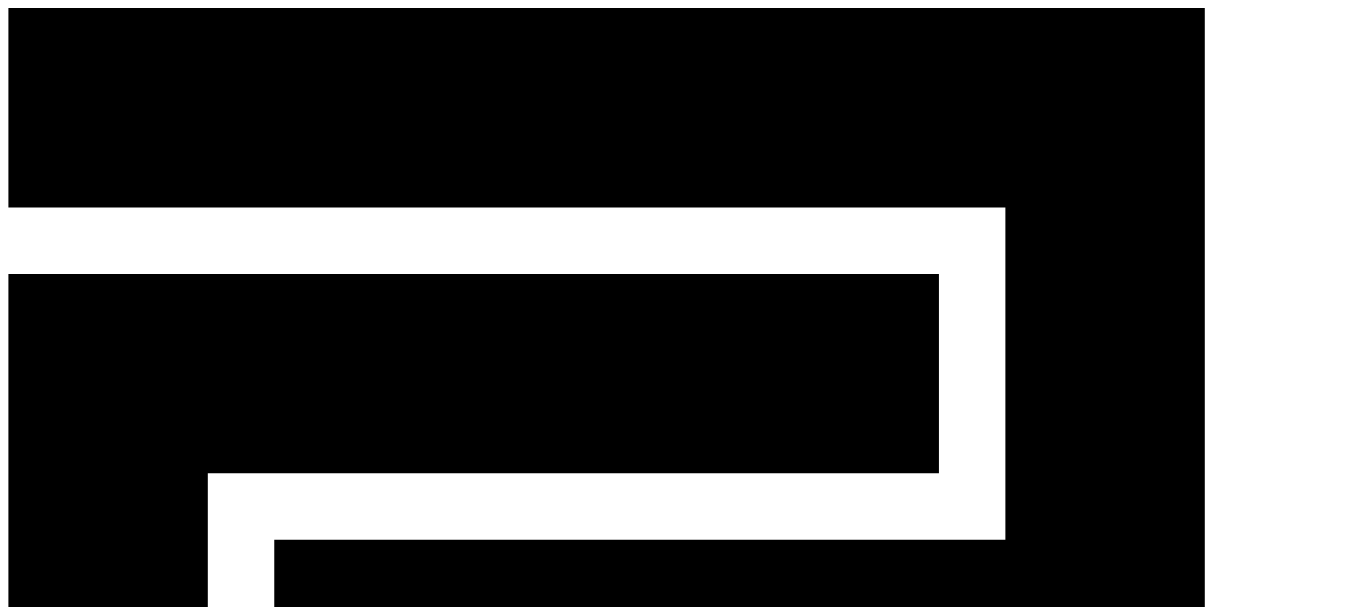 click on "通知" at bounding box center [280, 1122] 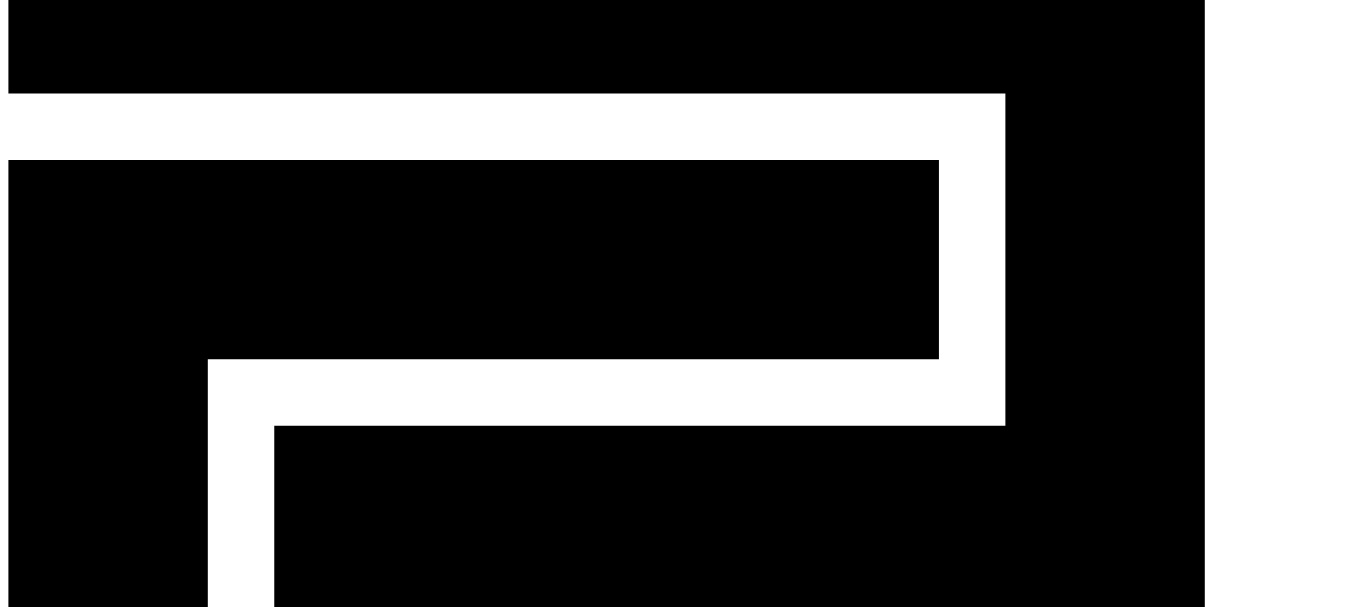scroll, scrollTop: 0, scrollLeft: 0, axis: both 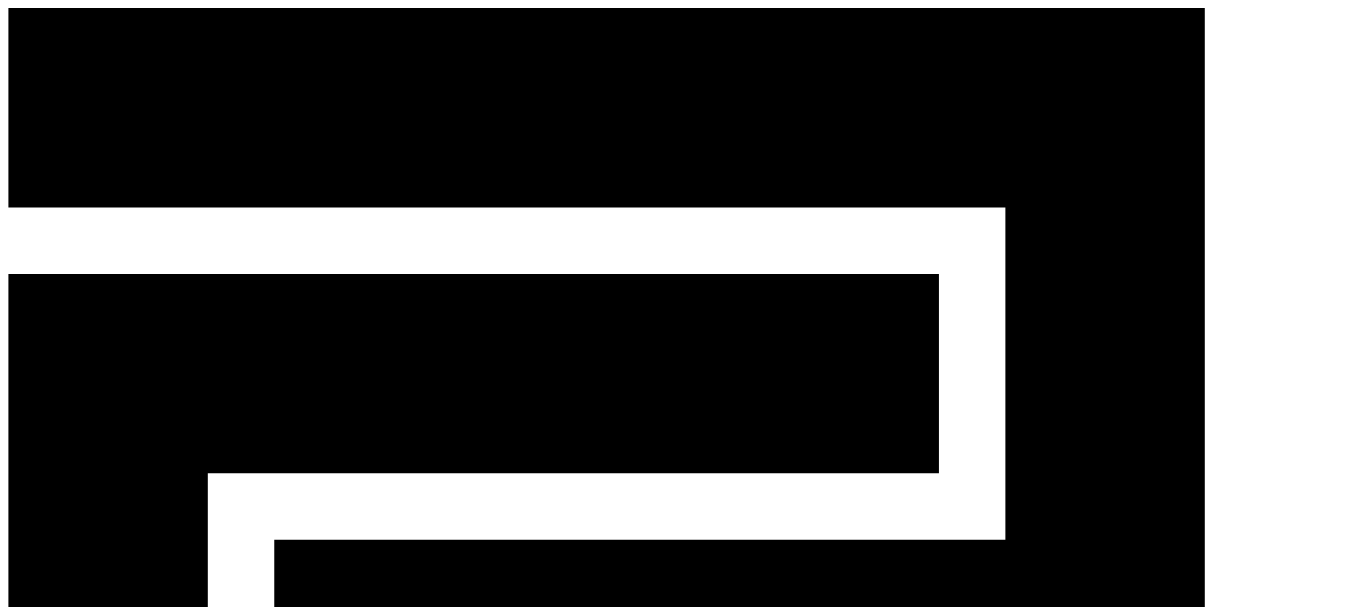 click on "音源" at bounding box center (72, 1101) 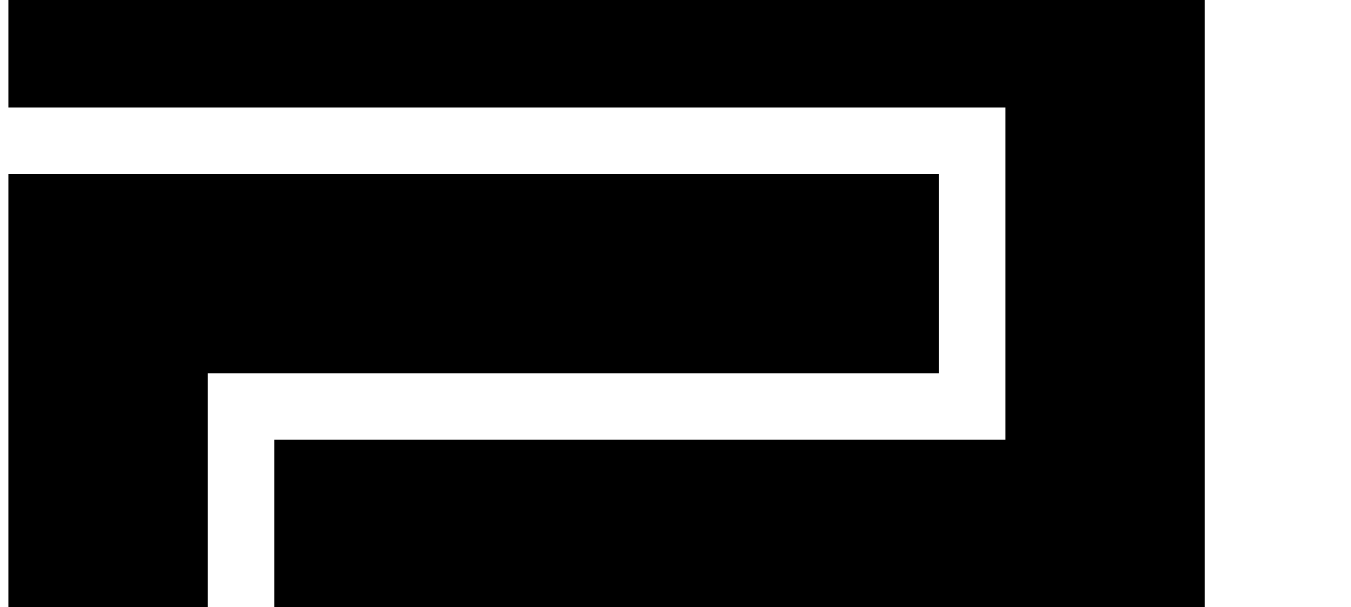 scroll, scrollTop: 0, scrollLeft: 0, axis: both 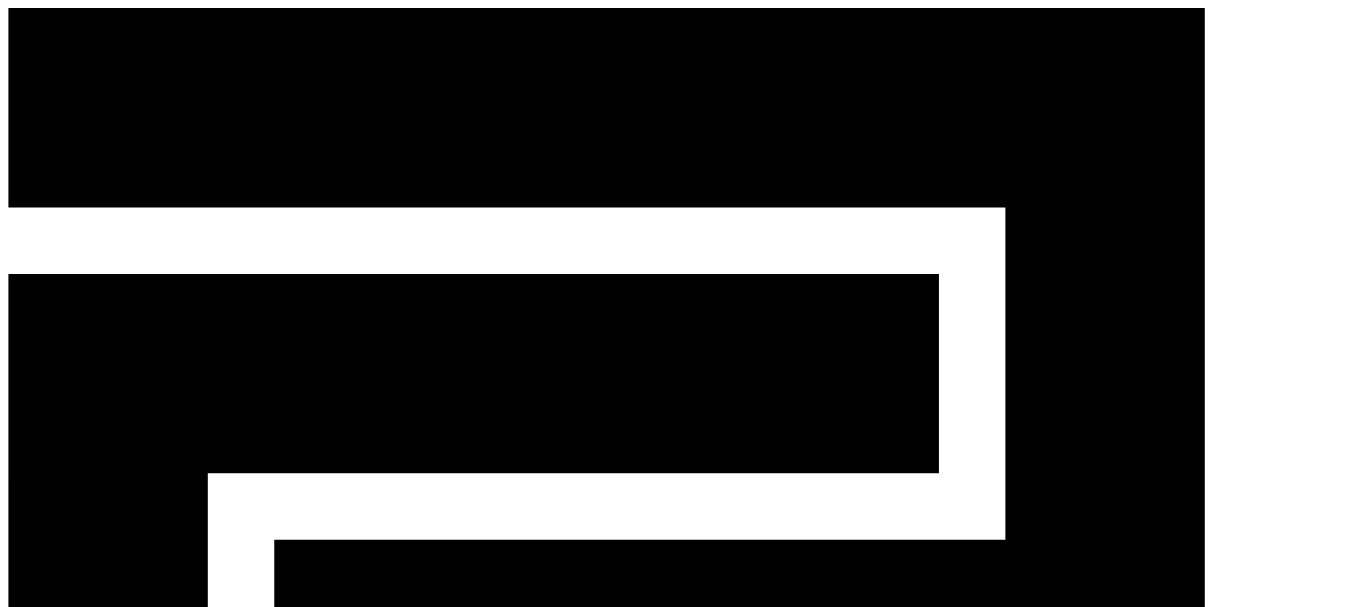 click on "マイページ" at bounding box center (128, 1101) 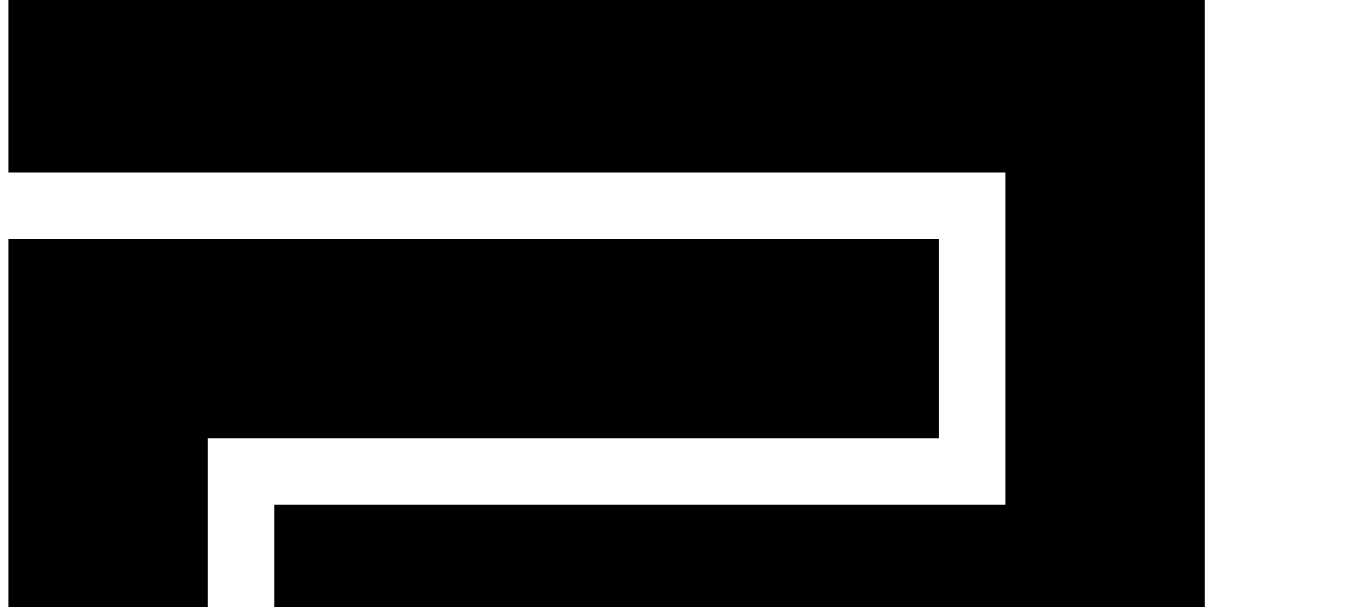 scroll, scrollTop: 0, scrollLeft: 0, axis: both 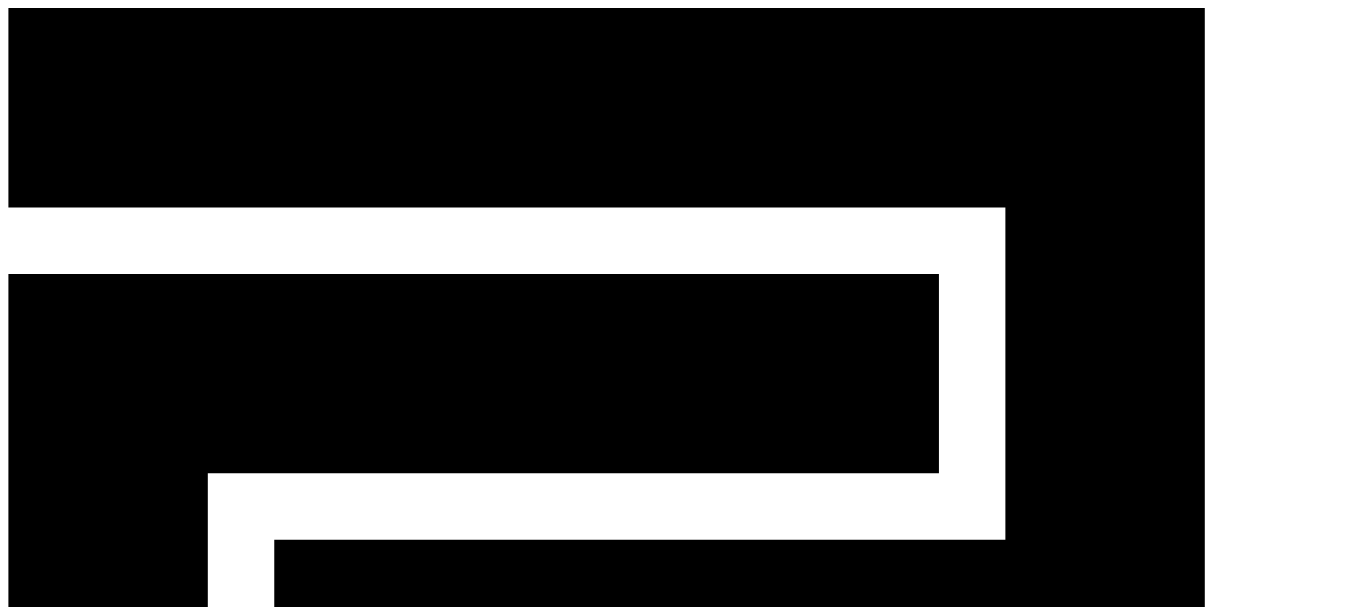 click on "通知" at bounding box center [280, 1122] 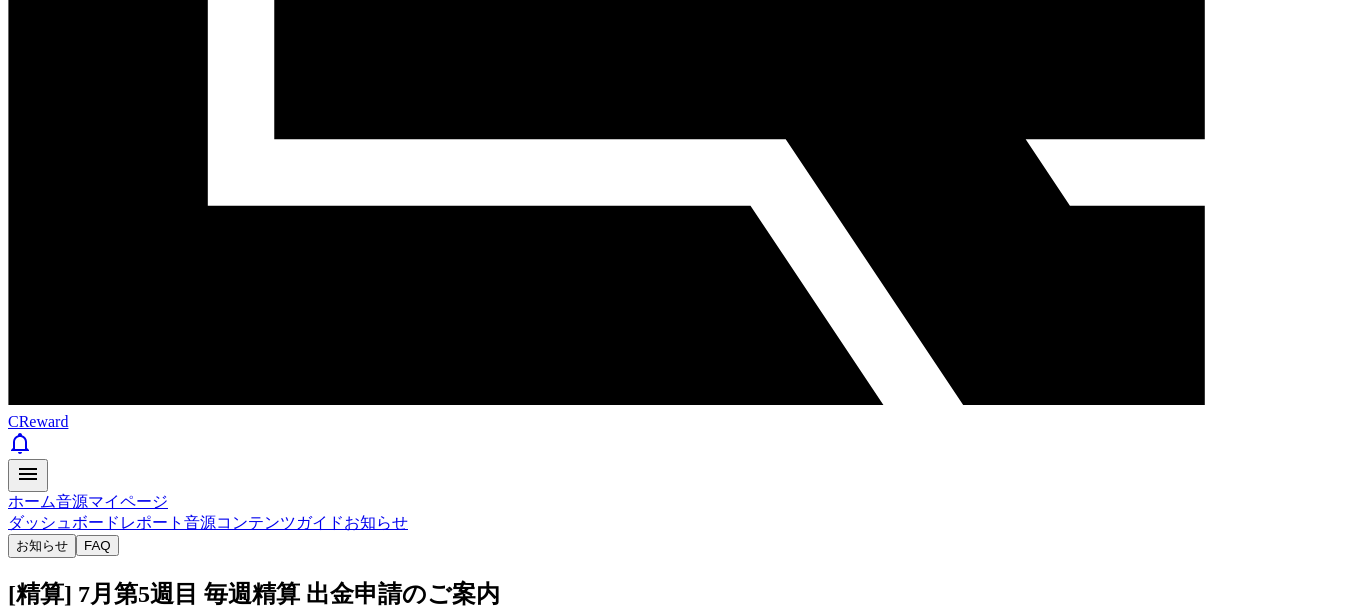 scroll, scrollTop: 1100, scrollLeft: 0, axis: vertical 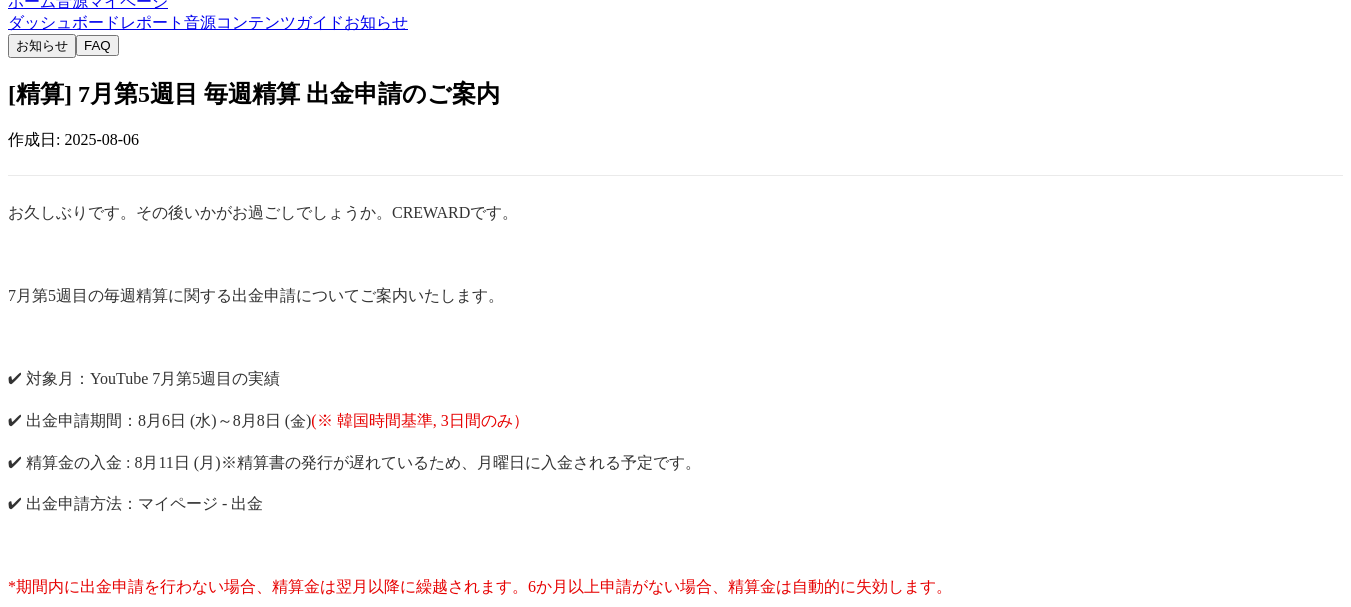 click on "リスト" at bounding box center (35, 1335) 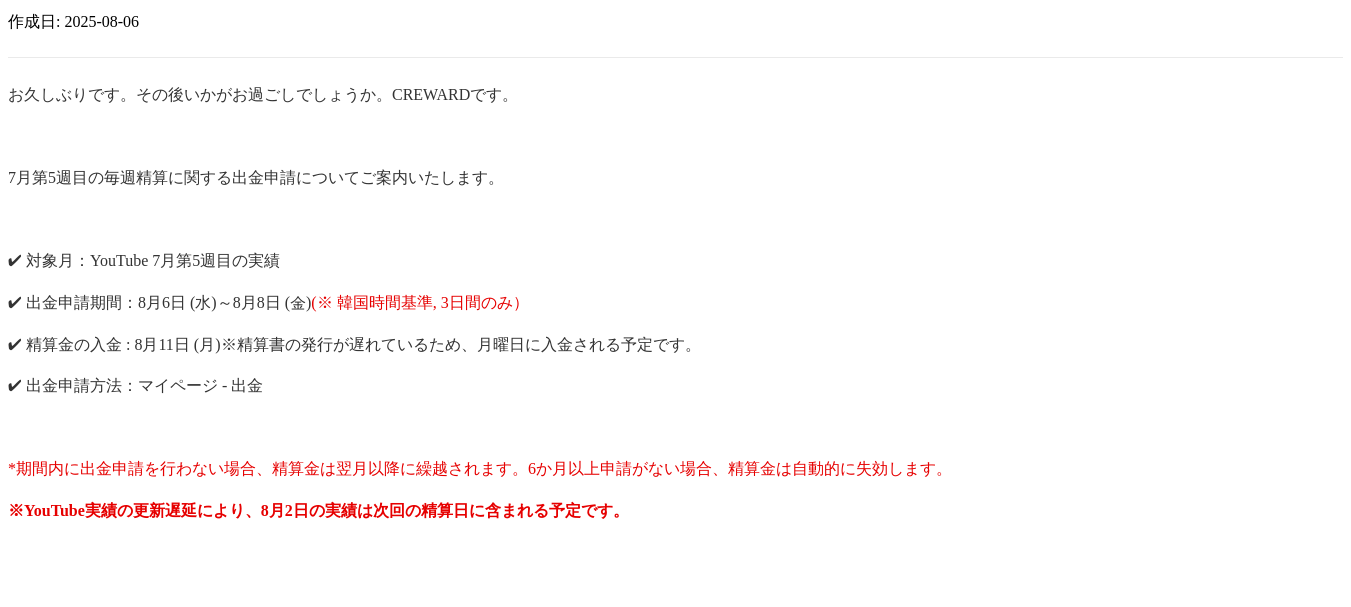 scroll, scrollTop: 1232, scrollLeft: 0, axis: vertical 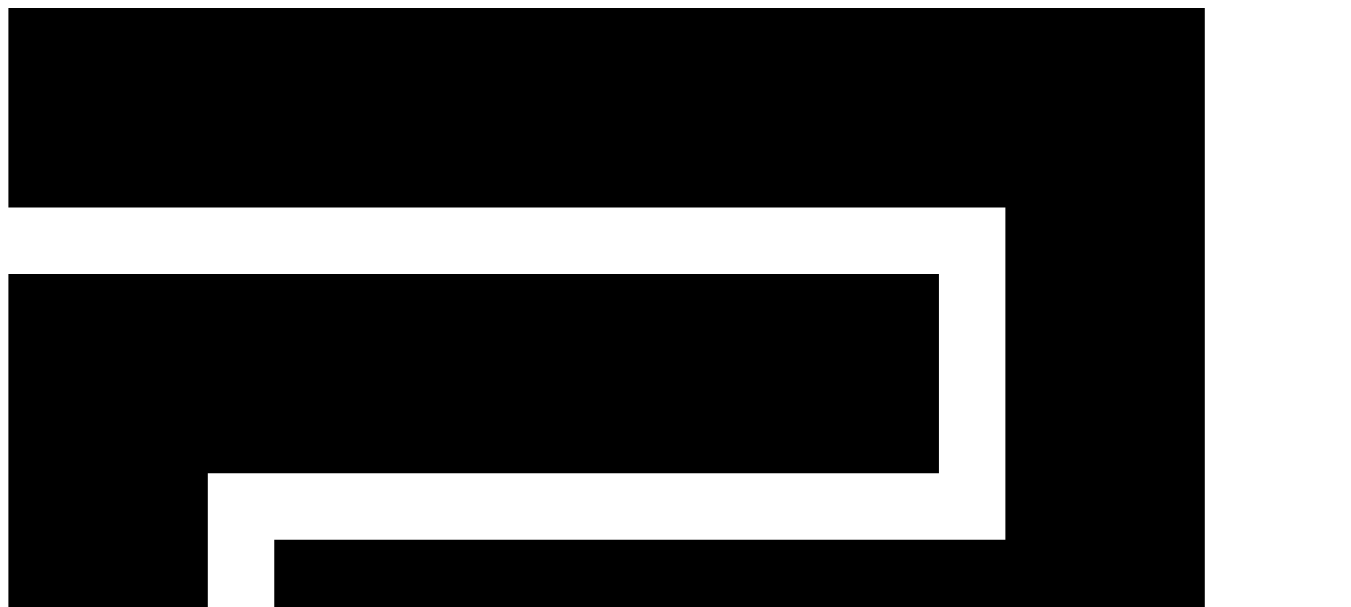 click on "レポート" at bounding box center [152, 1122] 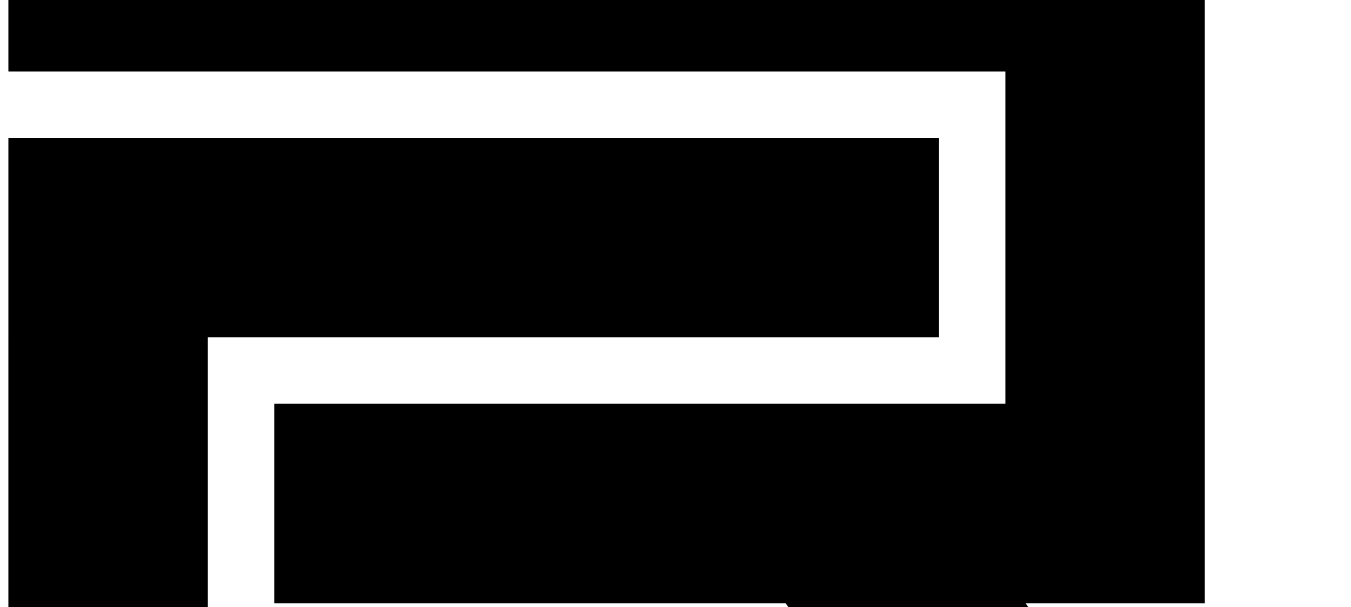 scroll, scrollTop: 100, scrollLeft: 0, axis: vertical 